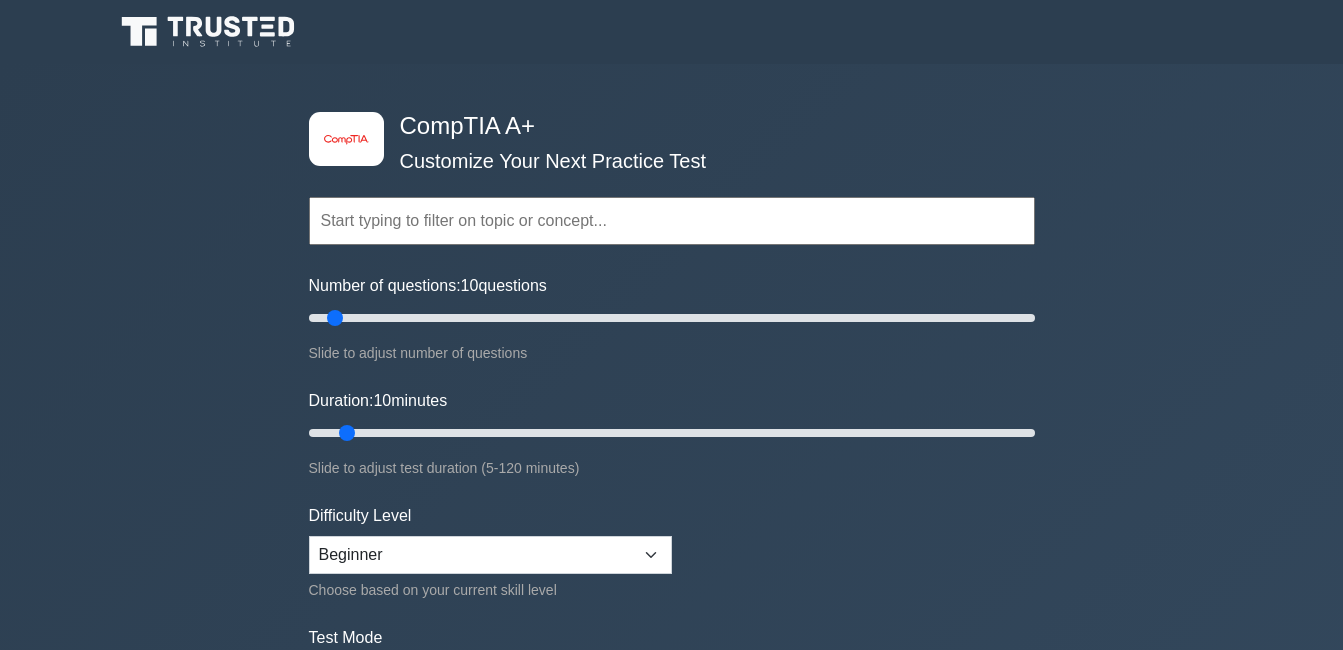scroll, scrollTop: 280, scrollLeft: 0, axis: vertical 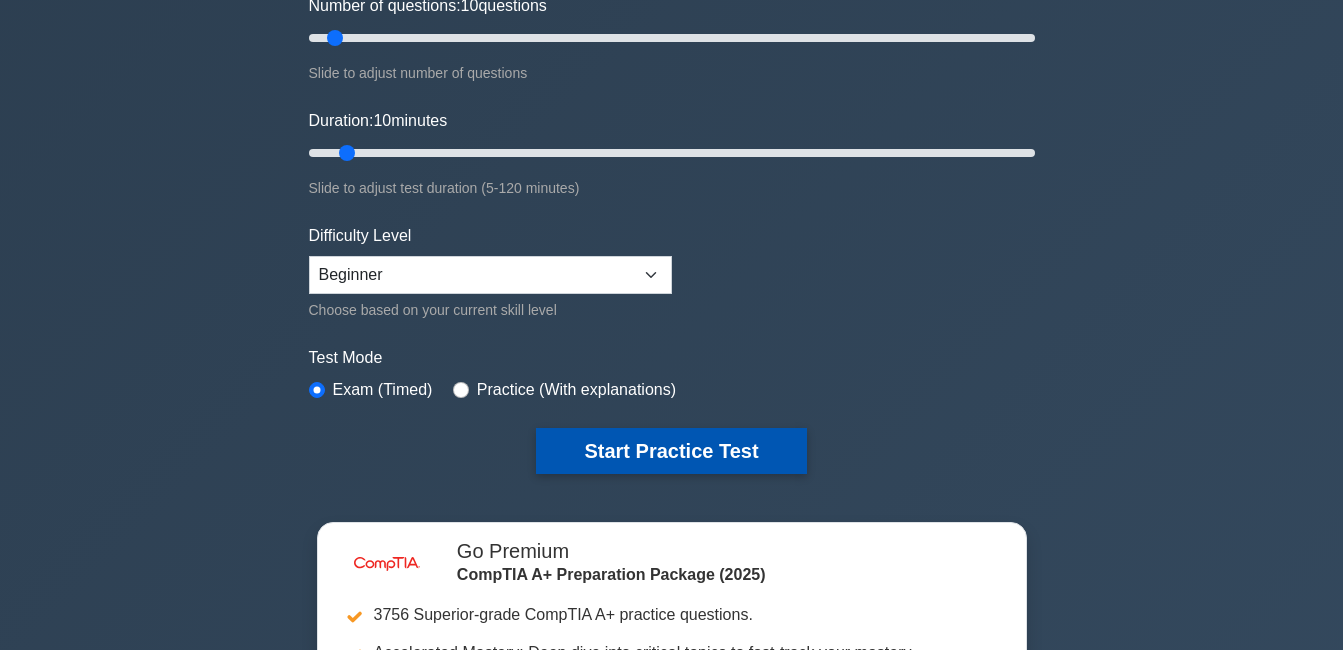 click on "Start Practice Test" at bounding box center (671, 451) 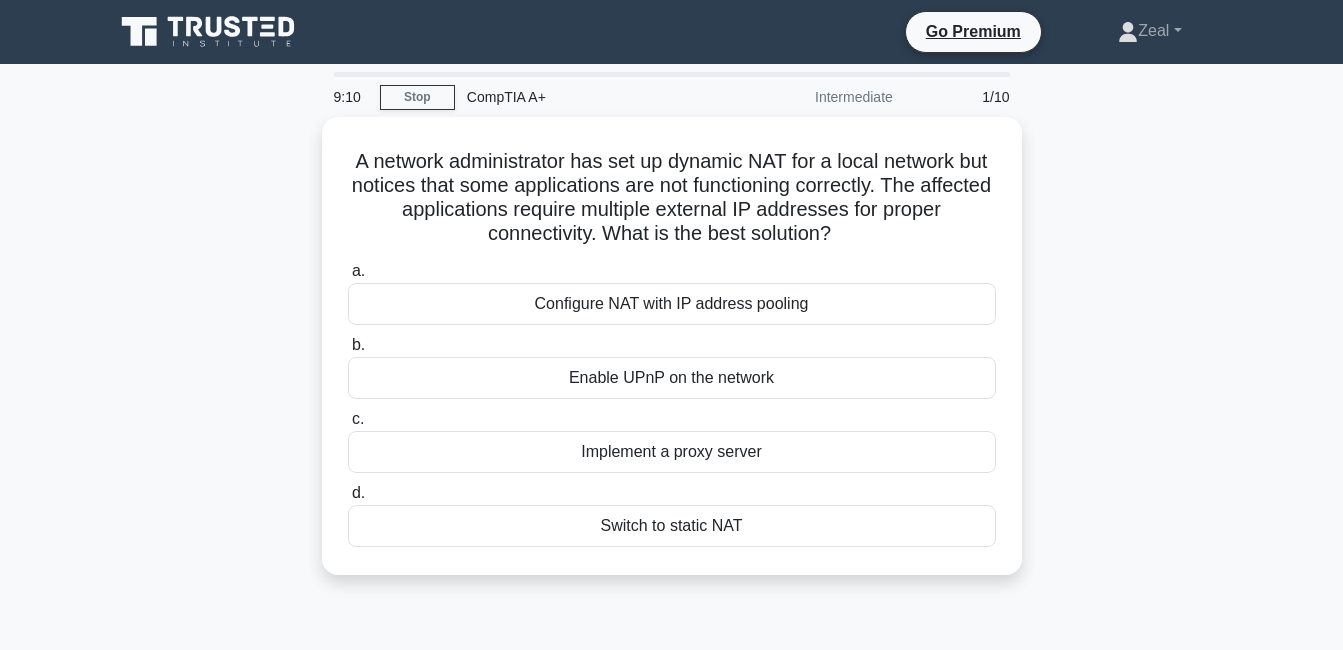 scroll, scrollTop: 0, scrollLeft: 0, axis: both 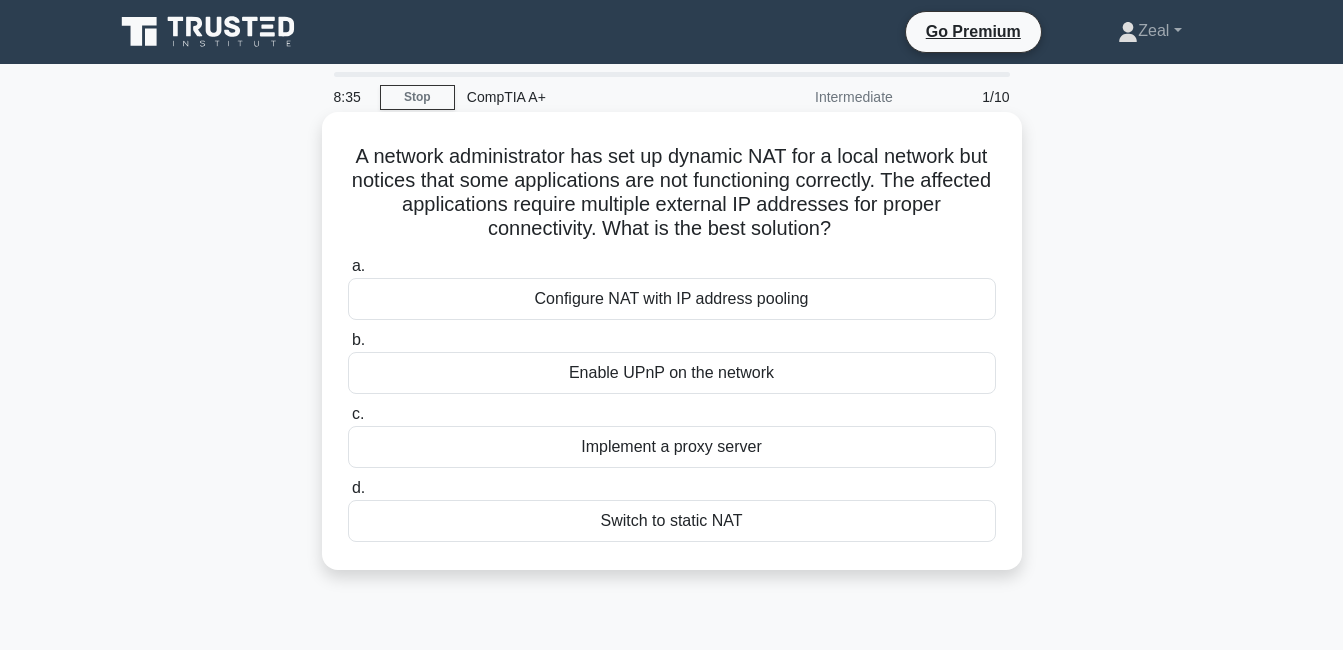 click on "Configure NAT with IP address pooling" at bounding box center [672, 299] 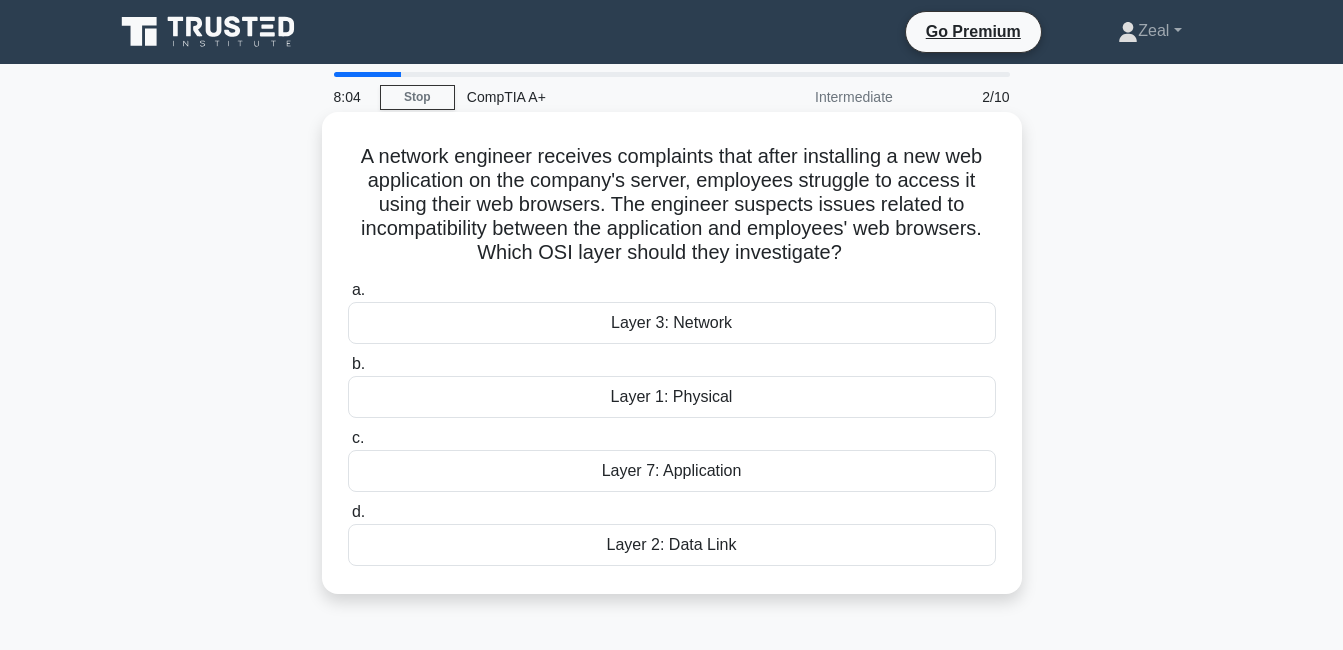click on "Layer 7: Application" at bounding box center (672, 471) 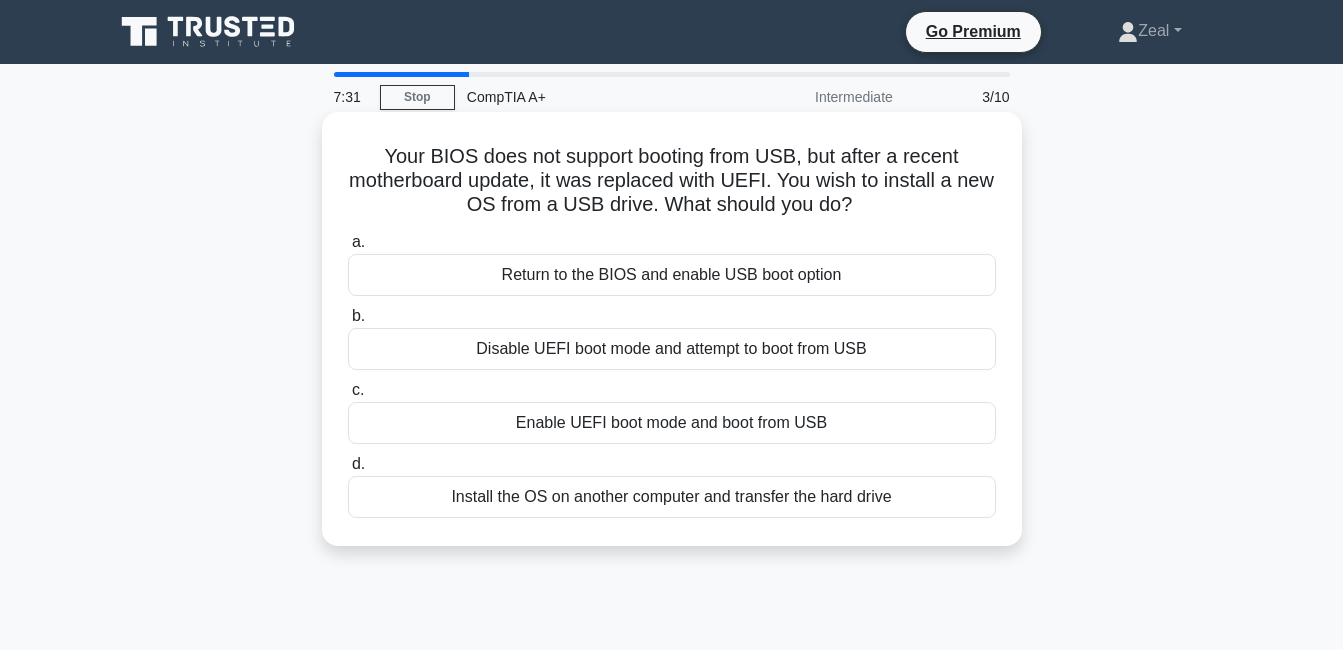 click on "Install the OS on another computer and transfer the hard drive" at bounding box center [672, 497] 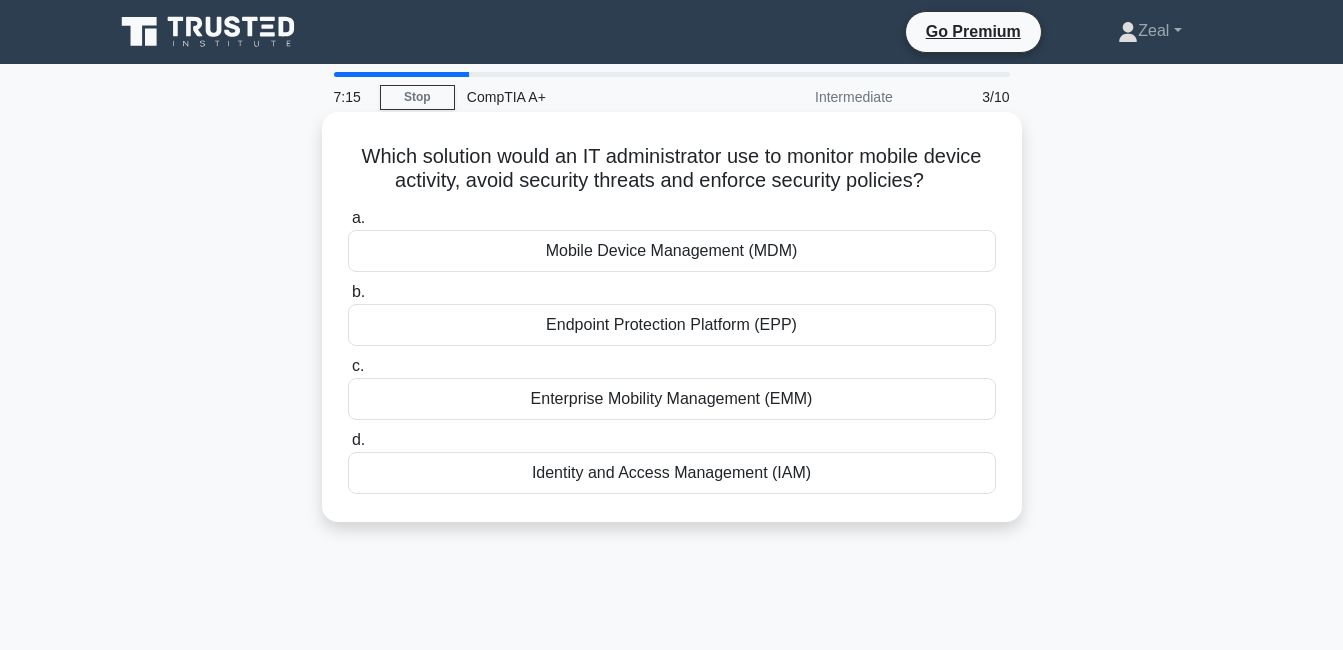 click on "Identity and Access Management (IAM)" at bounding box center (672, 473) 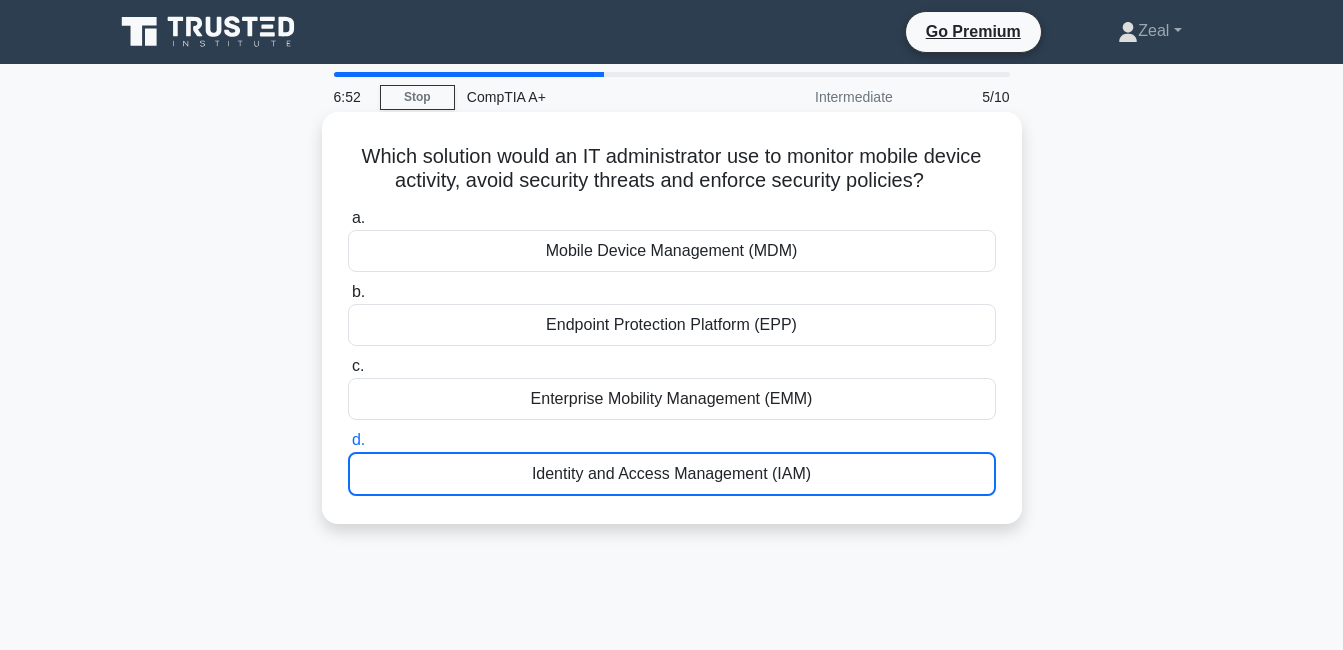 click on "Identity and Access Management (IAM)" at bounding box center (672, 474) 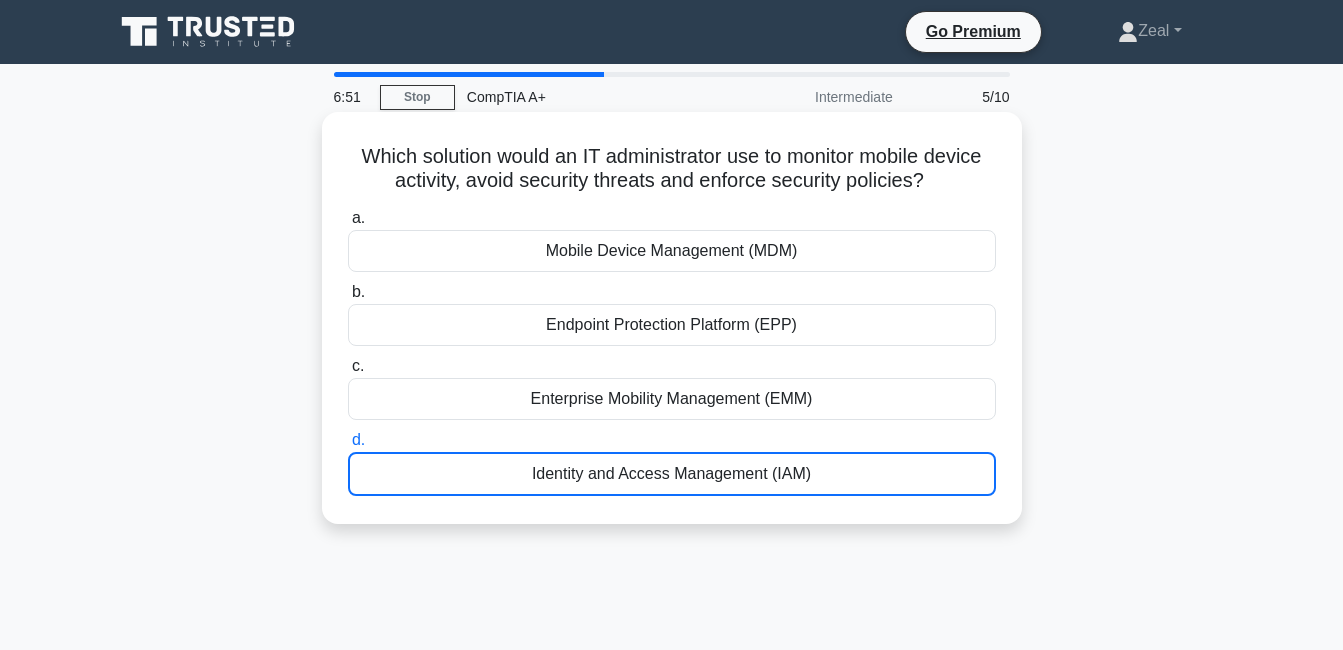 click on "Identity and Access Management (IAM)" at bounding box center [672, 474] 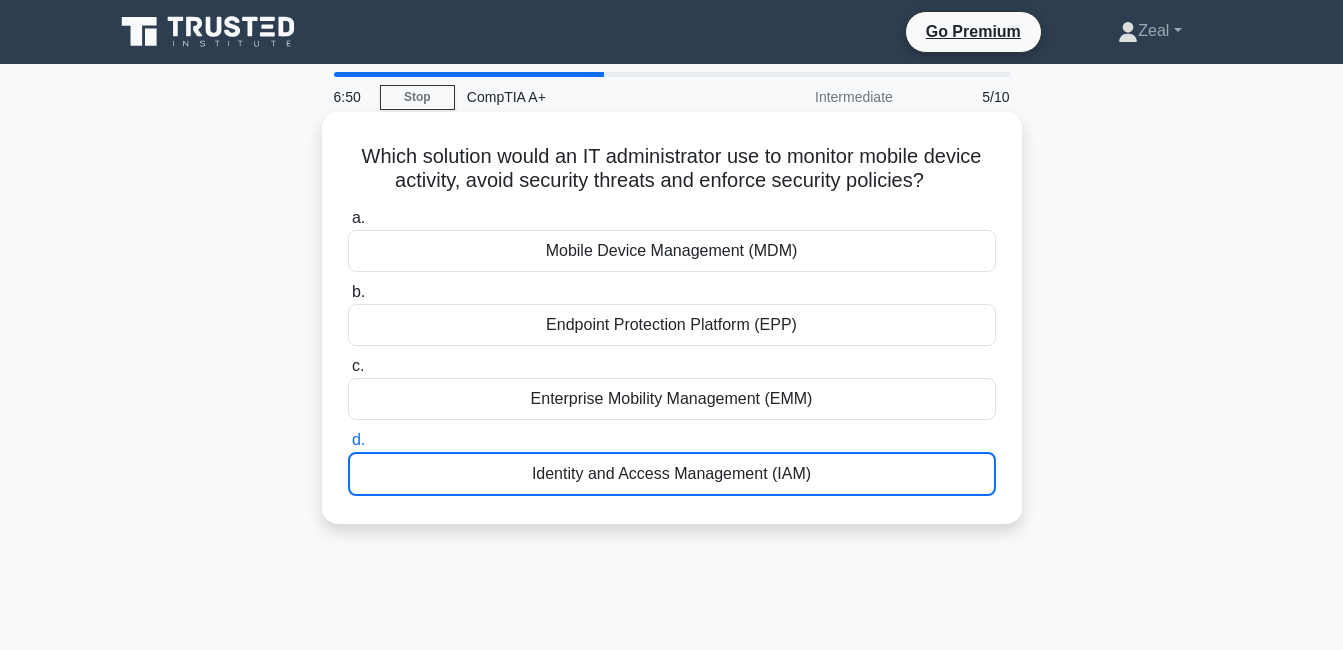 click on "Identity and Access Management (IAM)" at bounding box center [672, 474] 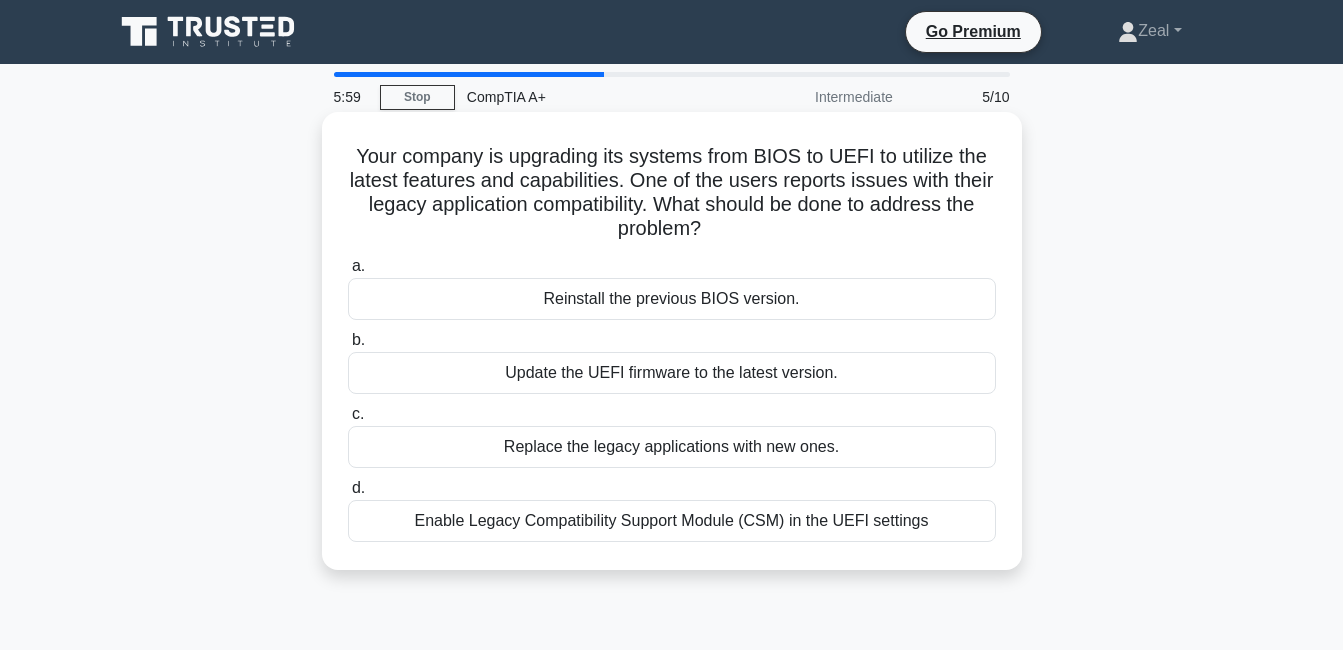click on "Replace the legacy applications with new ones." at bounding box center [672, 447] 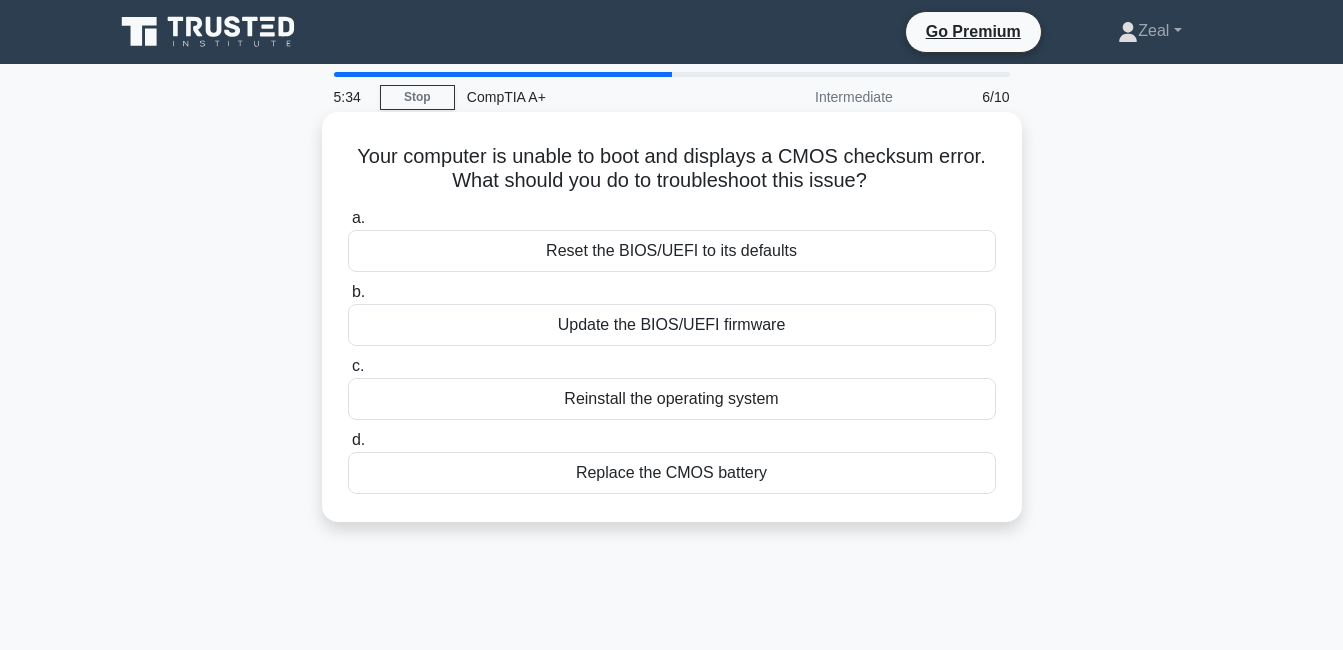 click on "Reset the BIOS/UEFI to its defaults" at bounding box center [672, 251] 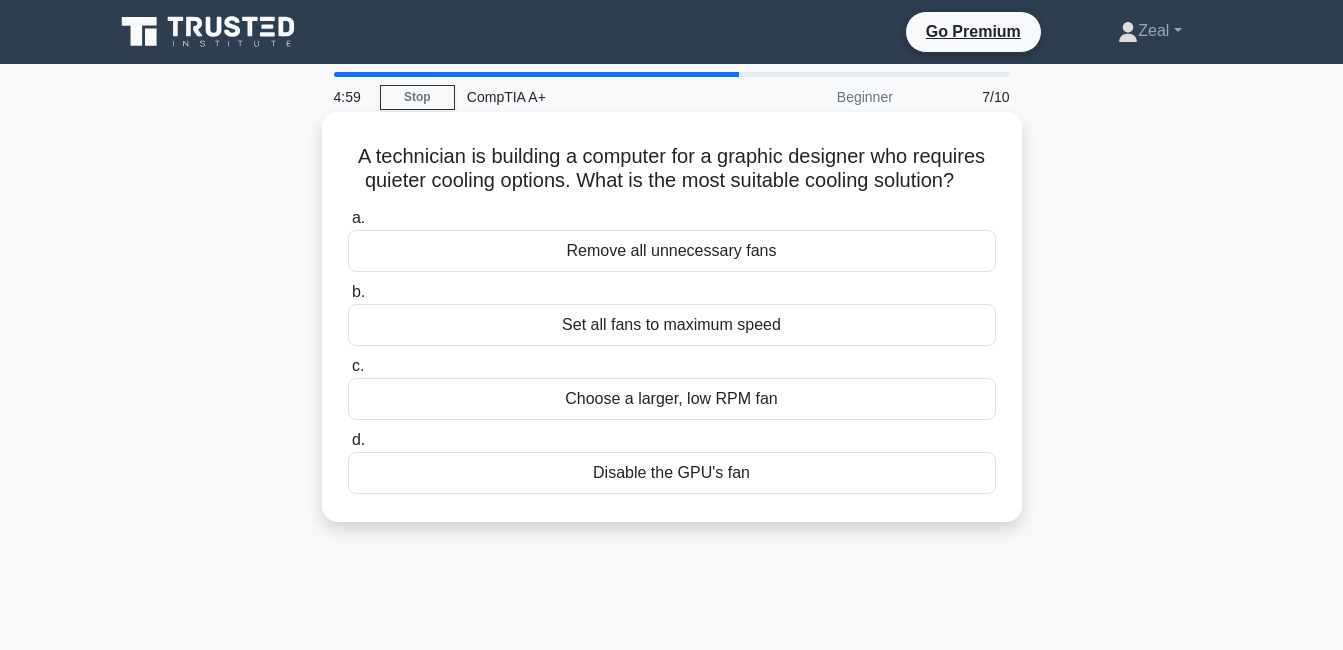 click on "Set all fans to maximum speed" at bounding box center [672, 325] 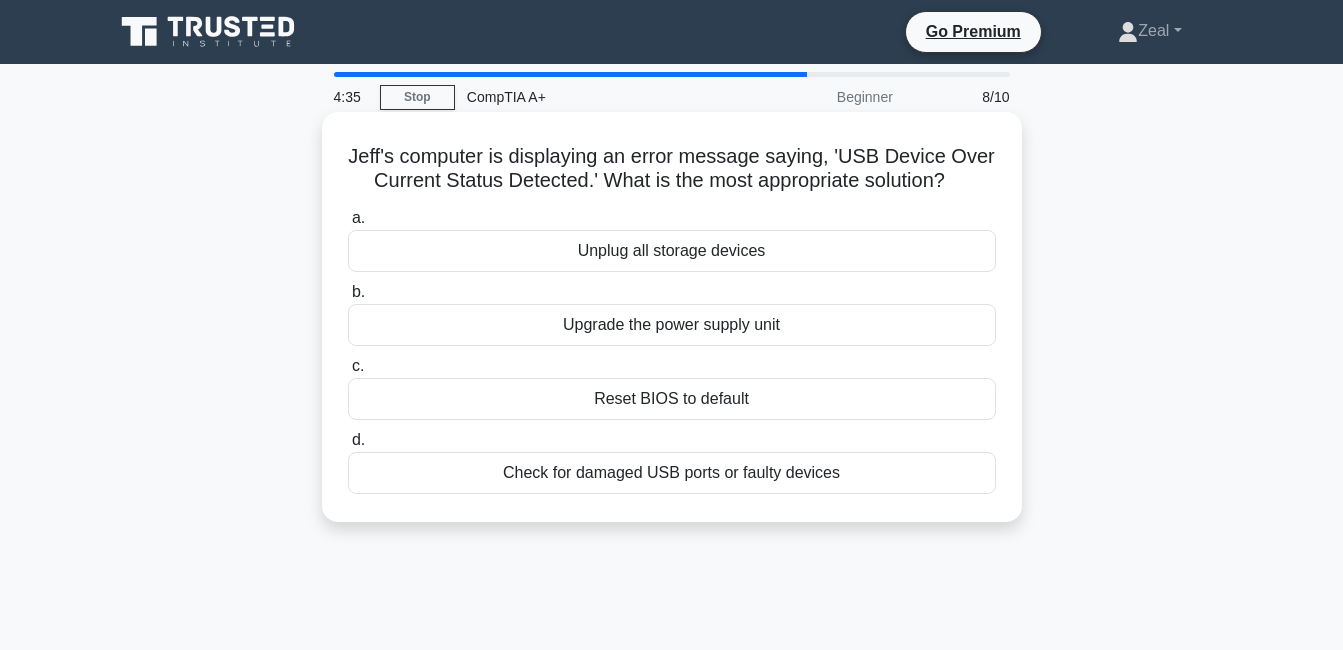 click on "Check for damaged USB ports or faulty devices" at bounding box center [672, 473] 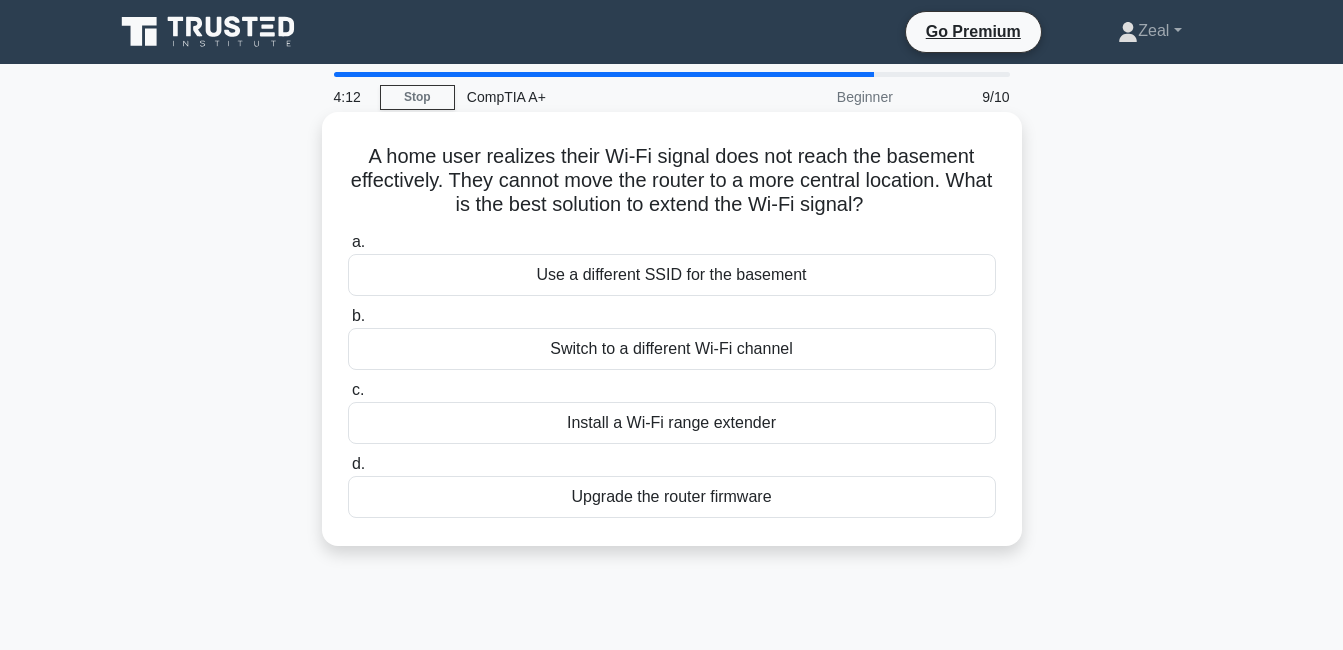 click on "Install a Wi-Fi range extender" at bounding box center (672, 423) 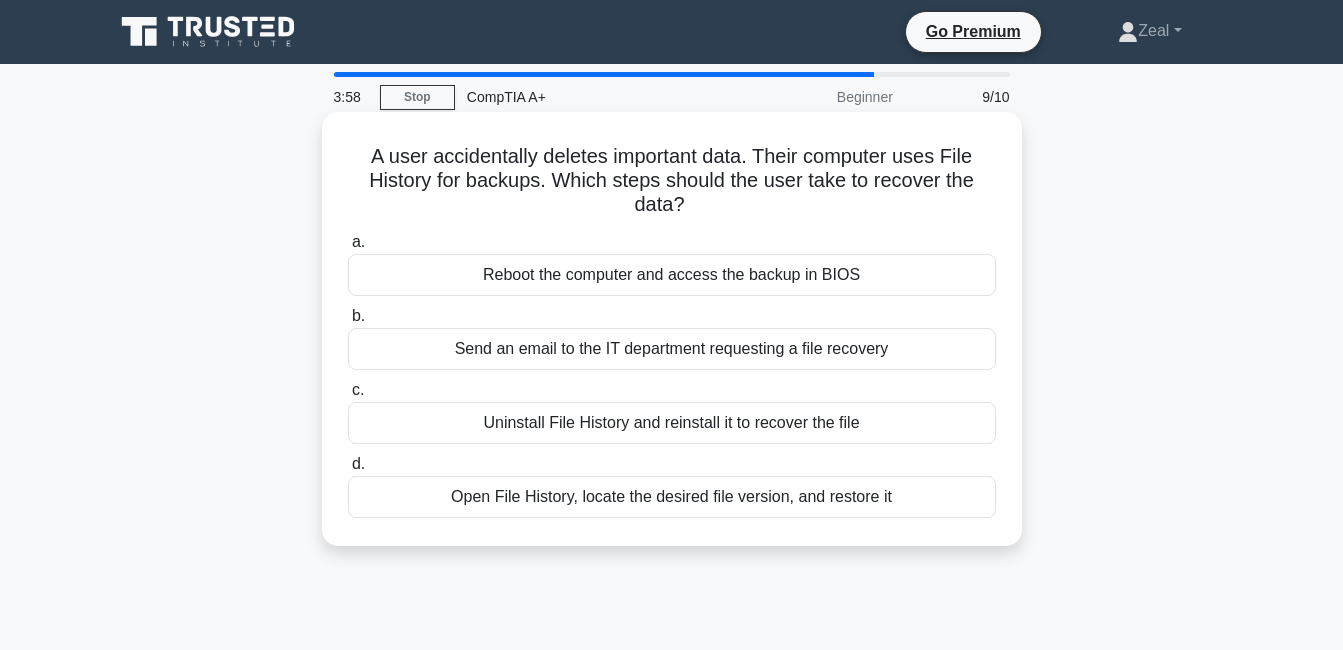 drag, startPoint x: 936, startPoint y: 180, endPoint x: 802, endPoint y: 245, distance: 148.93288 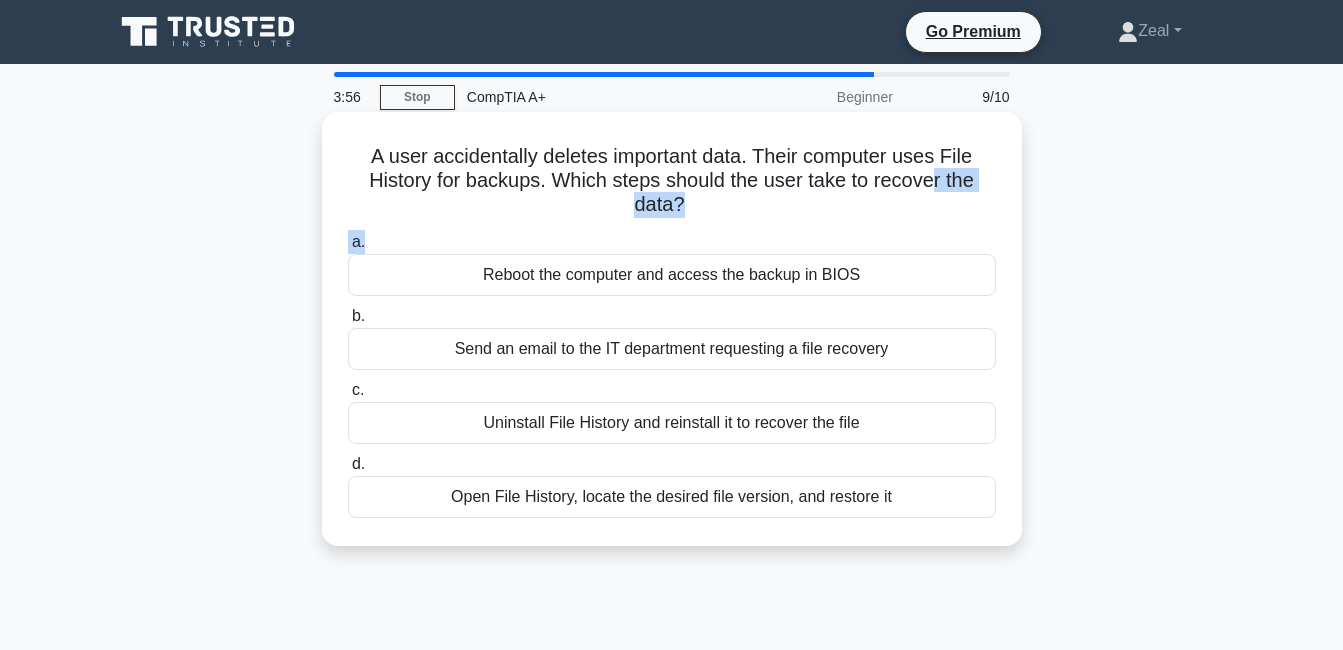 drag, startPoint x: 802, startPoint y: 245, endPoint x: 793, endPoint y: 228, distance: 19.235384 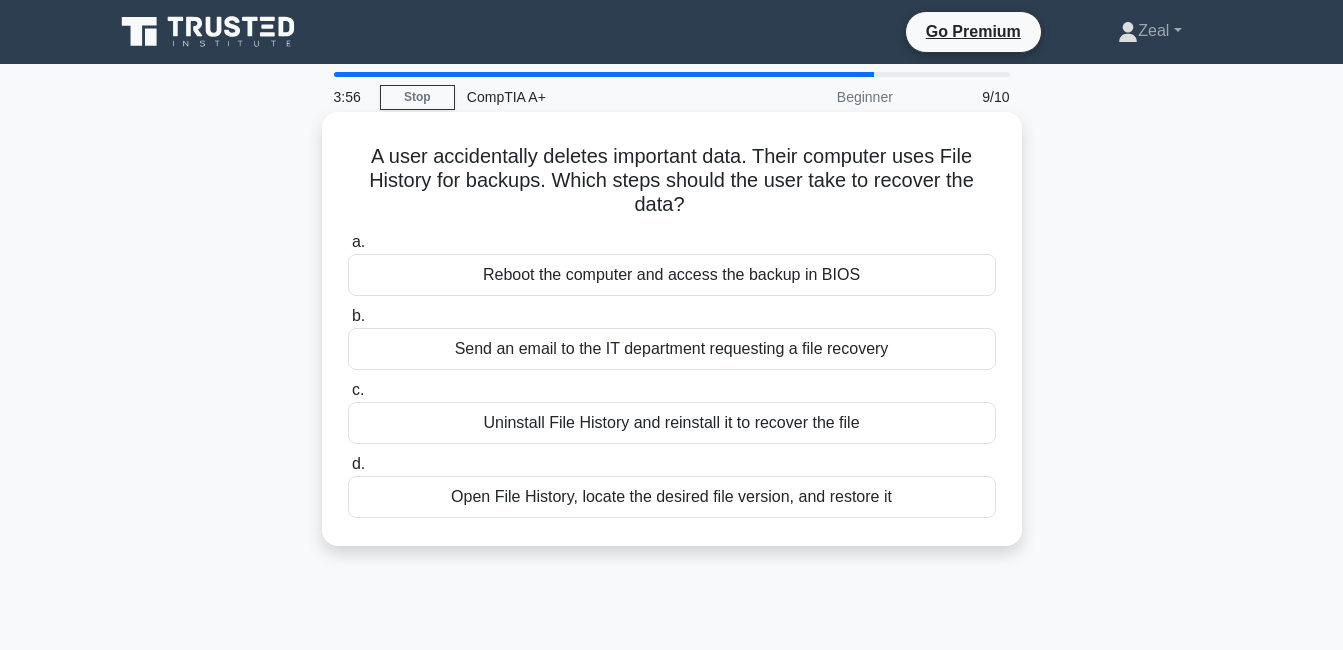 click on "a.
Reboot the computer and access the backup in BIOS
b.
Send an email to the IT department requesting a file recovery
c. d." at bounding box center (672, 374) 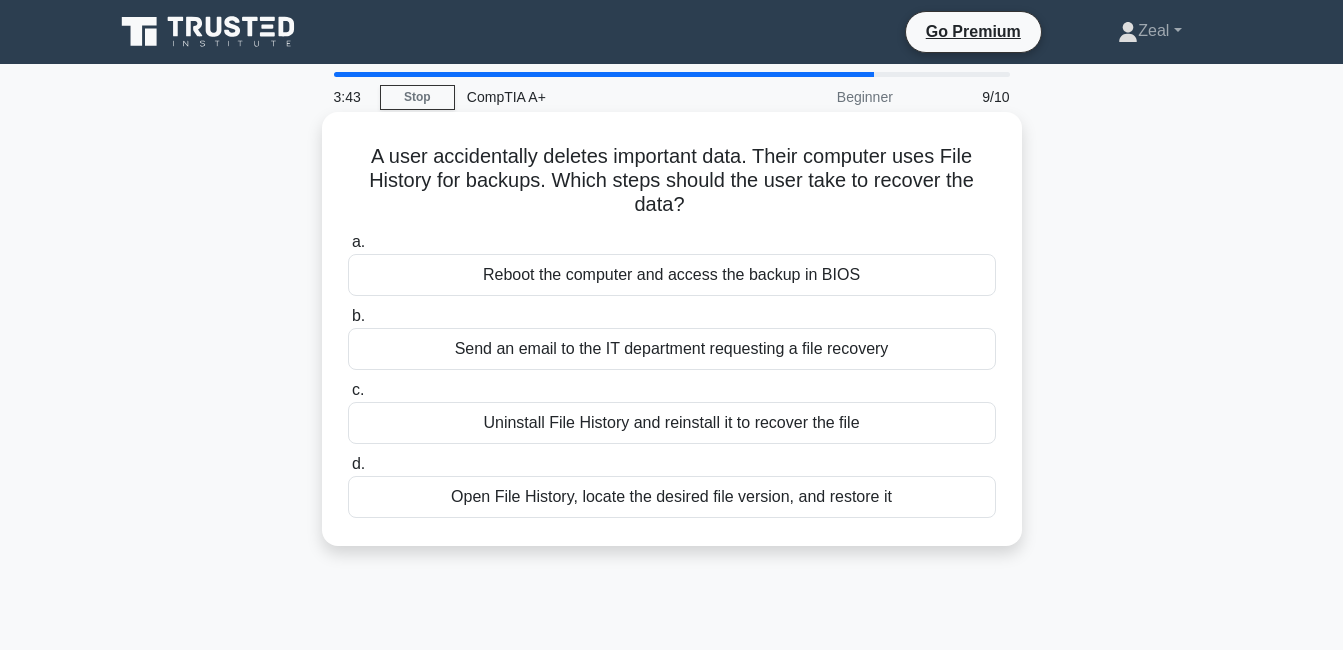 click on "Open File History, locate the desired file version, and restore it" at bounding box center (672, 497) 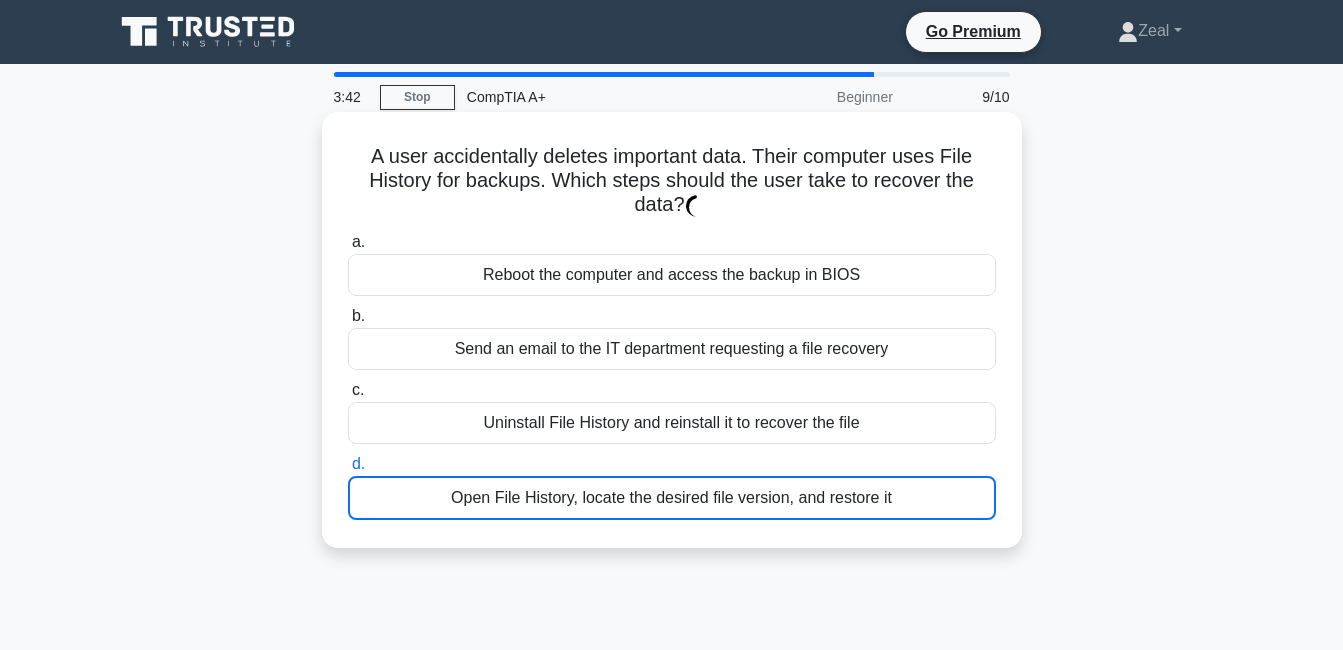 click on "Open File History, locate the desired file version, and restore it" at bounding box center [672, 498] 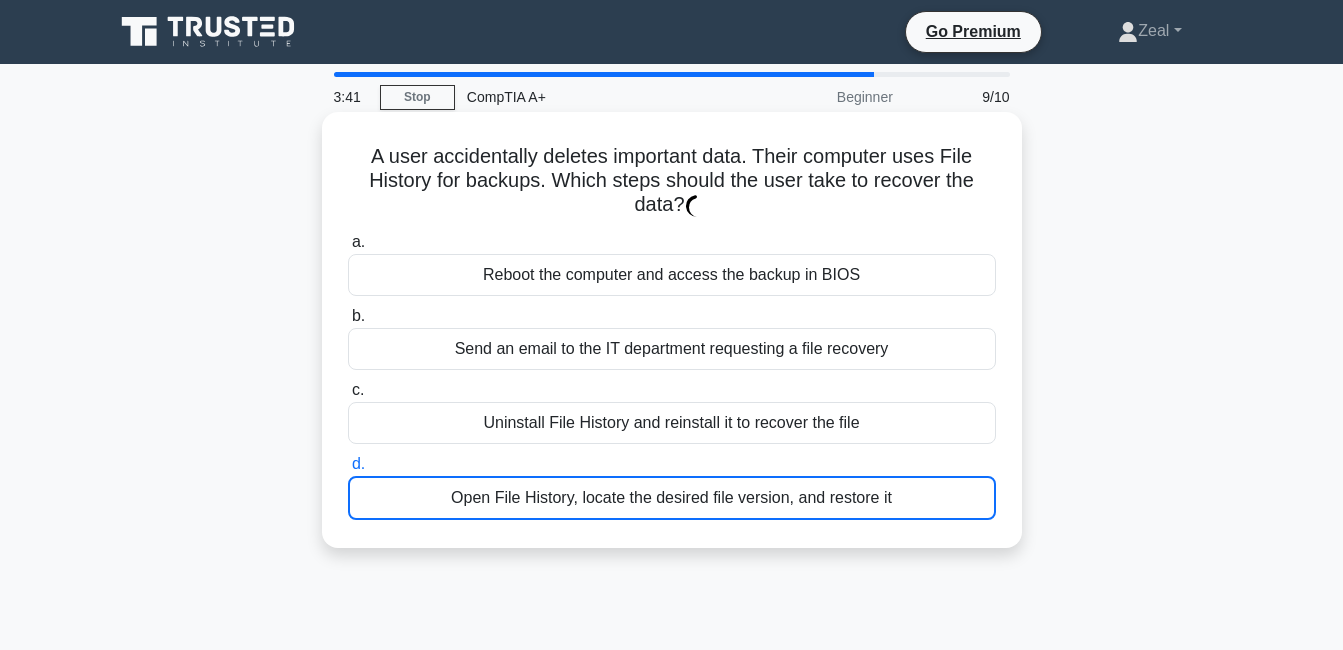 click on "Open File History, locate the desired file version, and restore it" at bounding box center [672, 498] 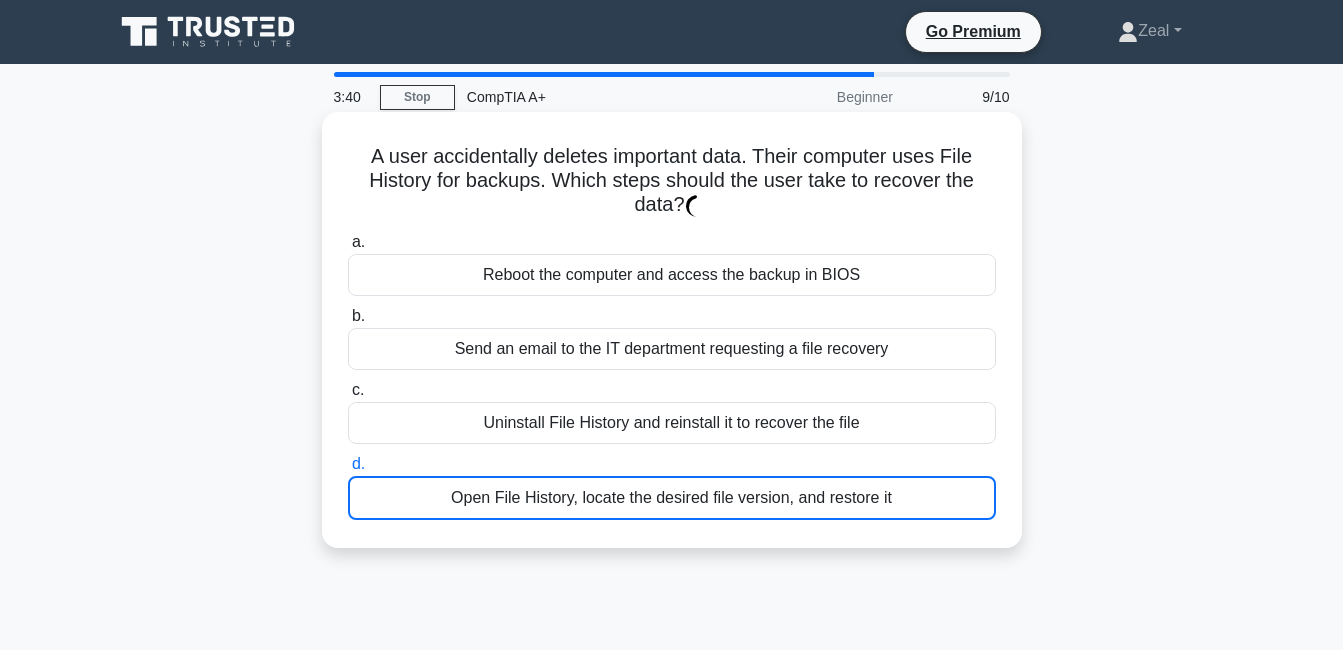 click on "Open File History, locate the desired file version, and restore it" at bounding box center [672, 498] 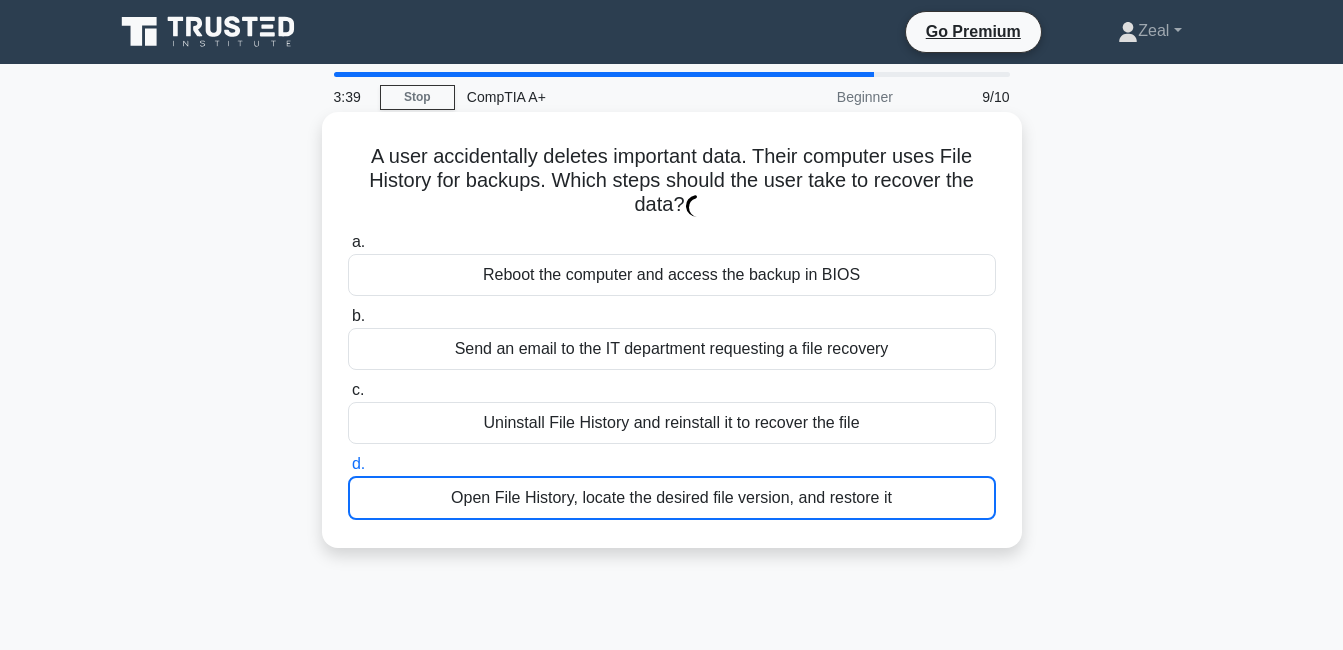 click on "Open File History, locate the desired file version, and restore it" at bounding box center (672, 498) 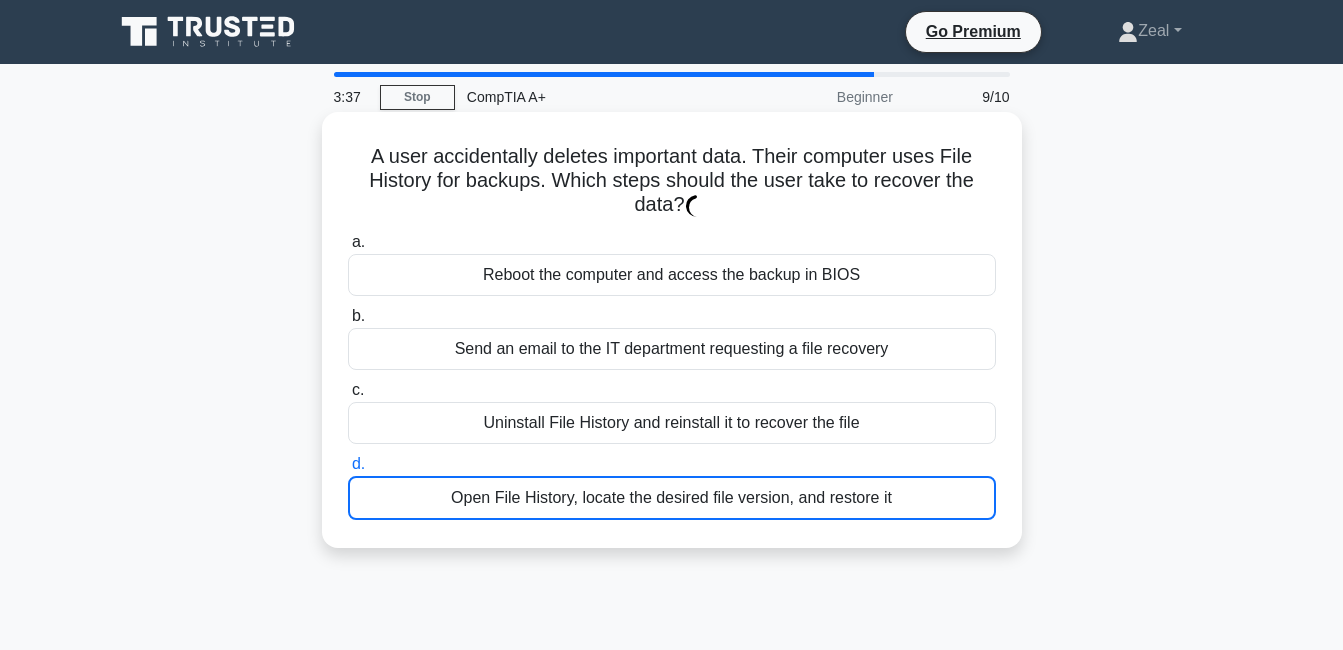 click on "Open File History, locate the desired file version, and restore it" at bounding box center (672, 498) 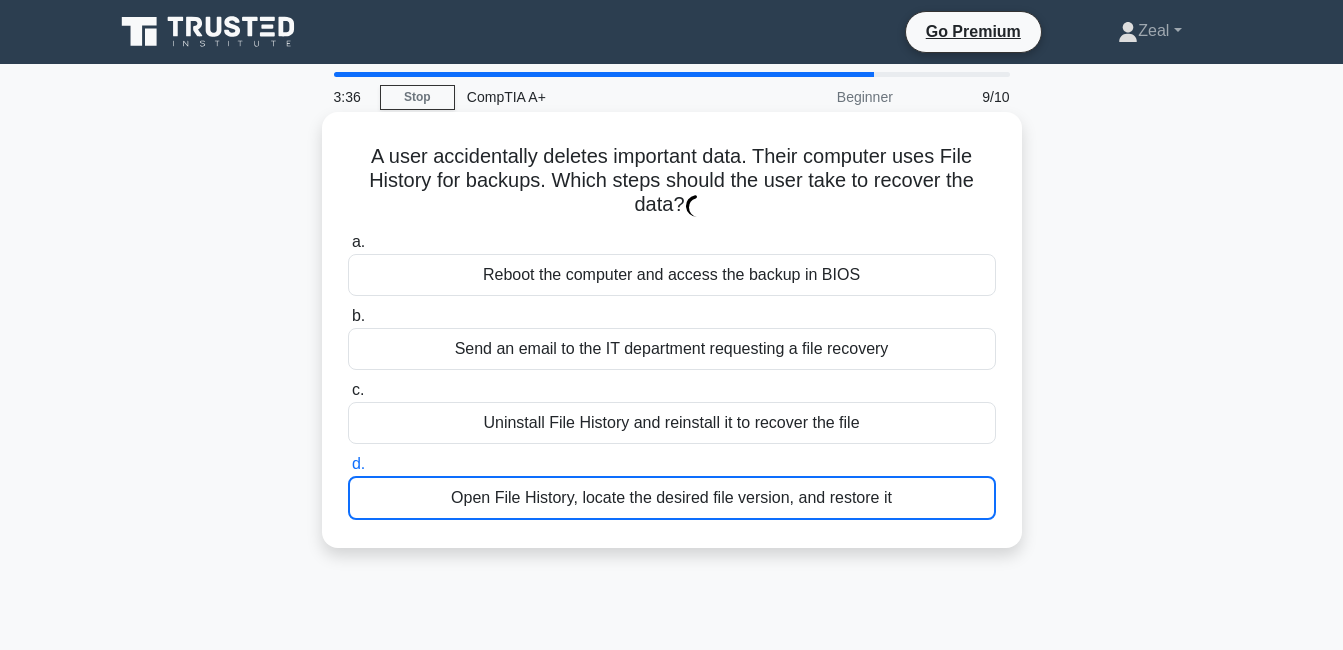 click on "Open File History, locate the desired file version, and restore it" at bounding box center (672, 498) 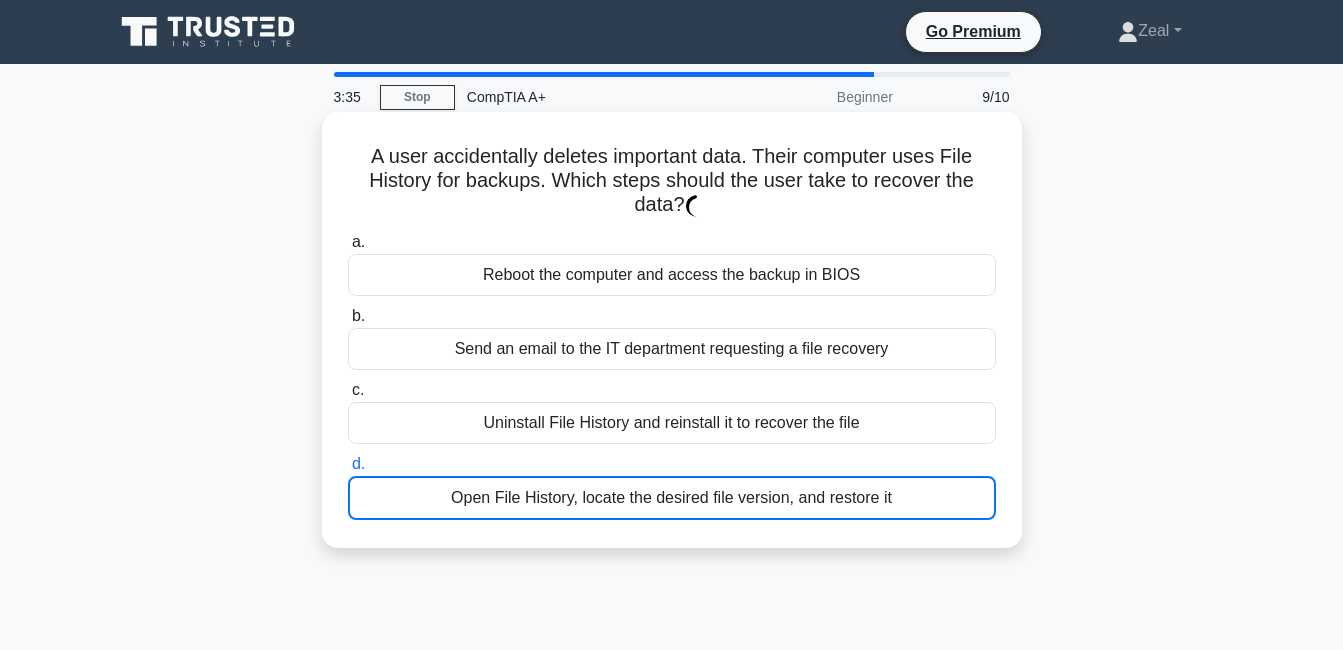 click on "Open File History, locate the desired file version, and restore it" at bounding box center [672, 498] 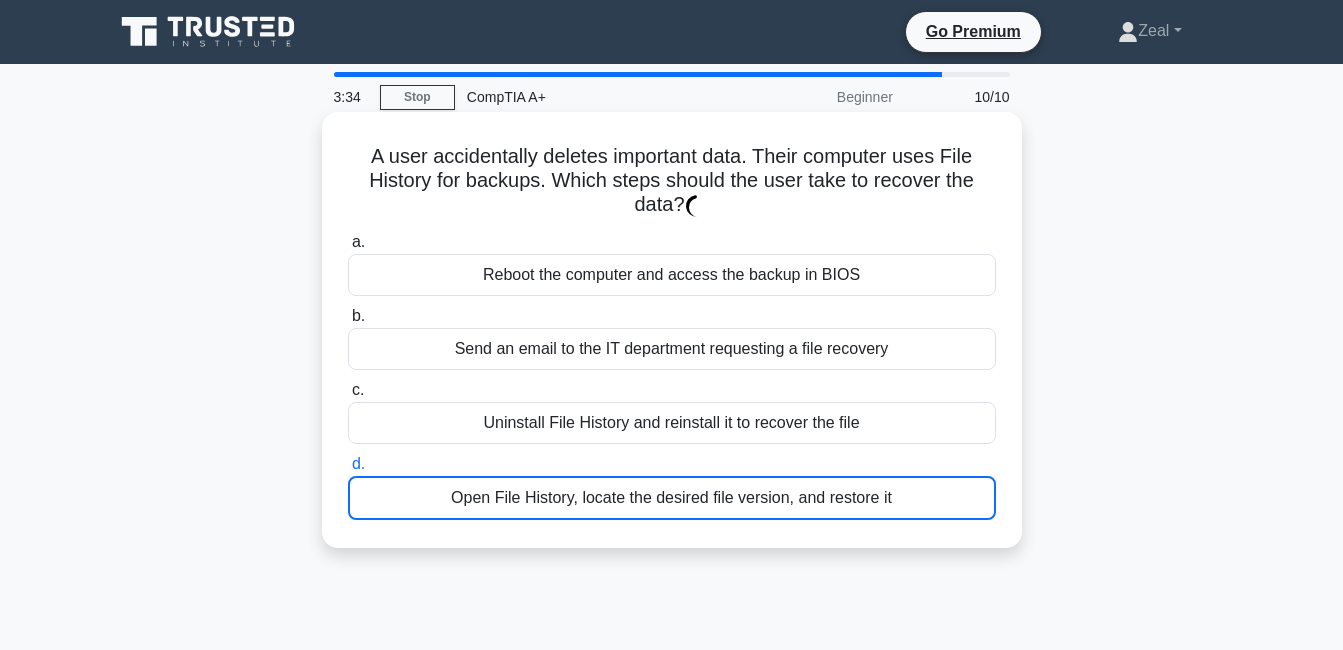 click on "Open File History, locate the desired file version, and restore it" at bounding box center [672, 498] 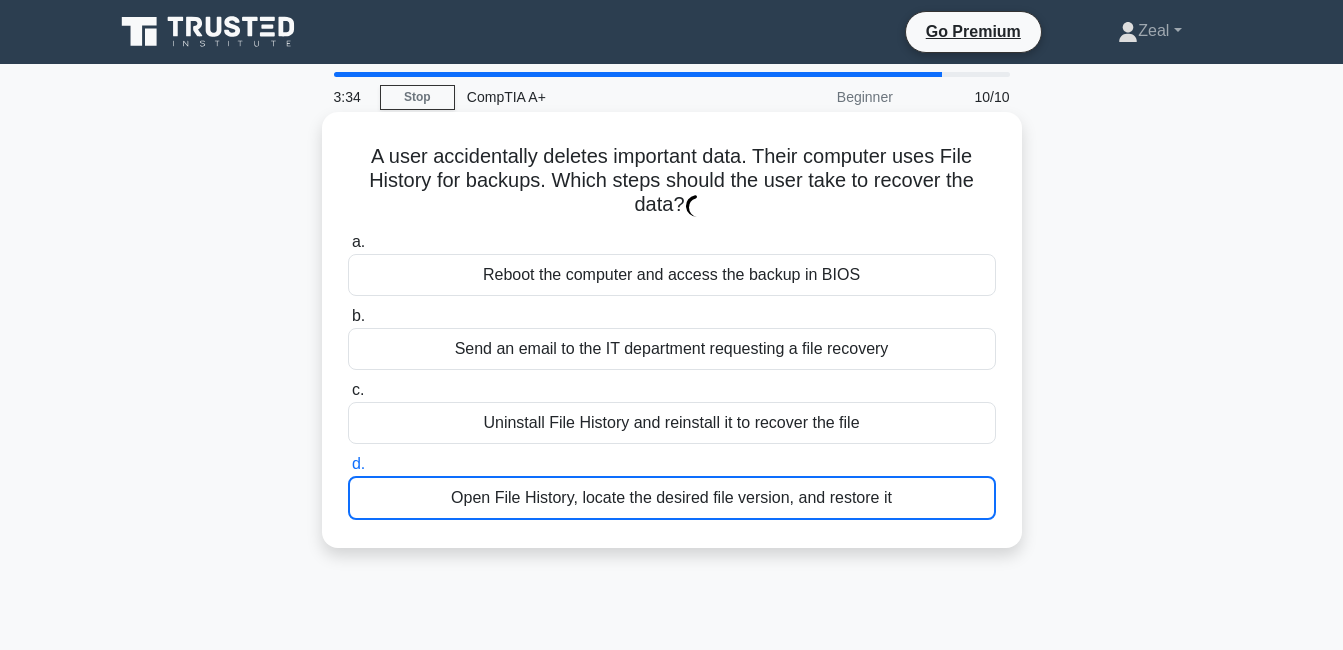click on "d.
Open File History, locate the desired file version, and restore it" at bounding box center (348, 464) 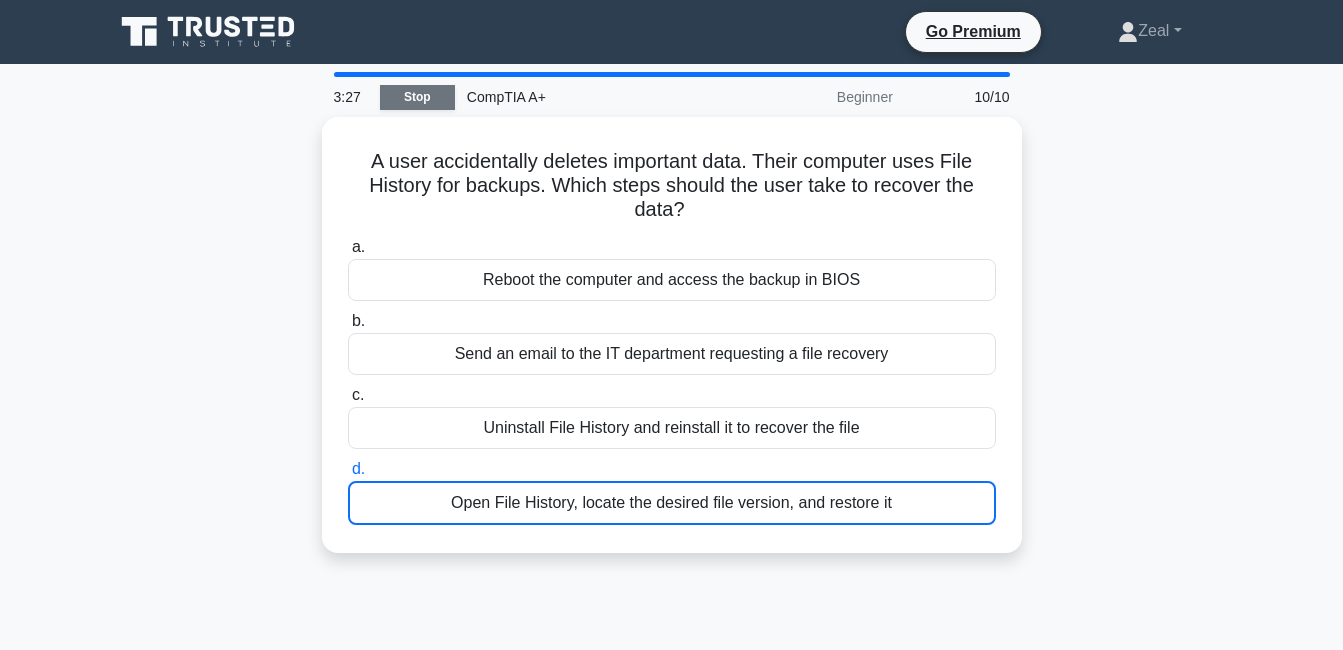 click on "Stop" at bounding box center [417, 97] 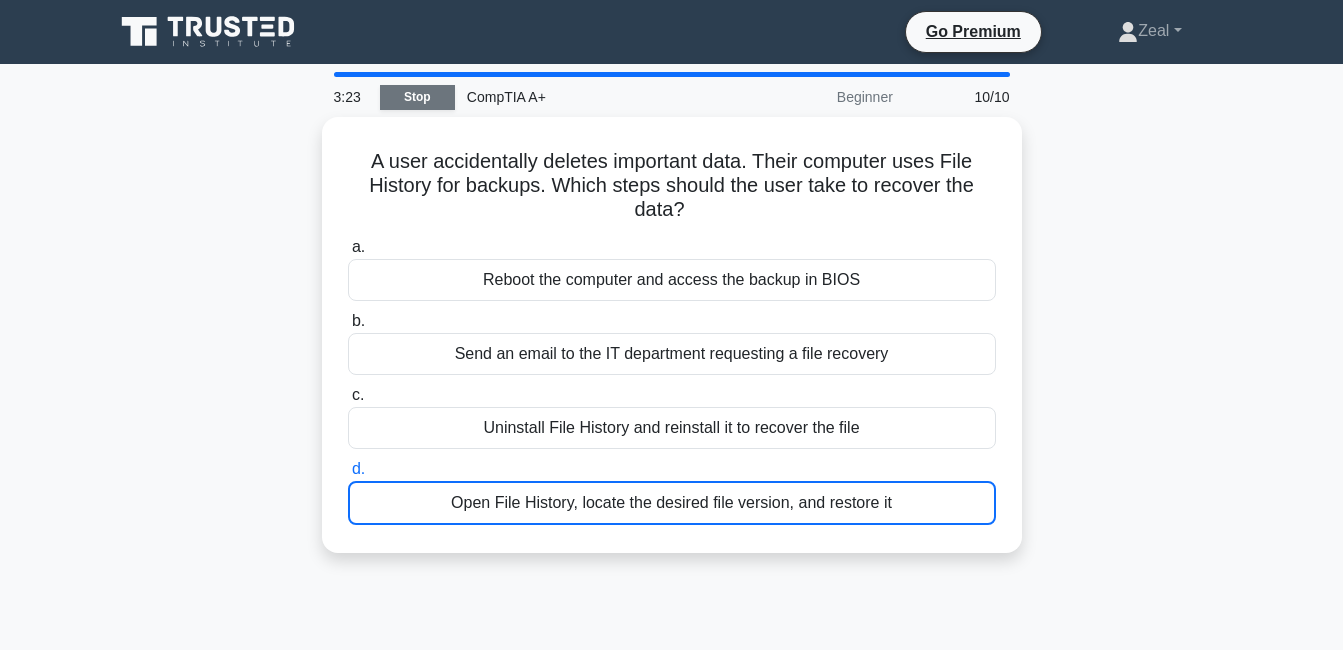 click on "Stop" at bounding box center [417, 97] 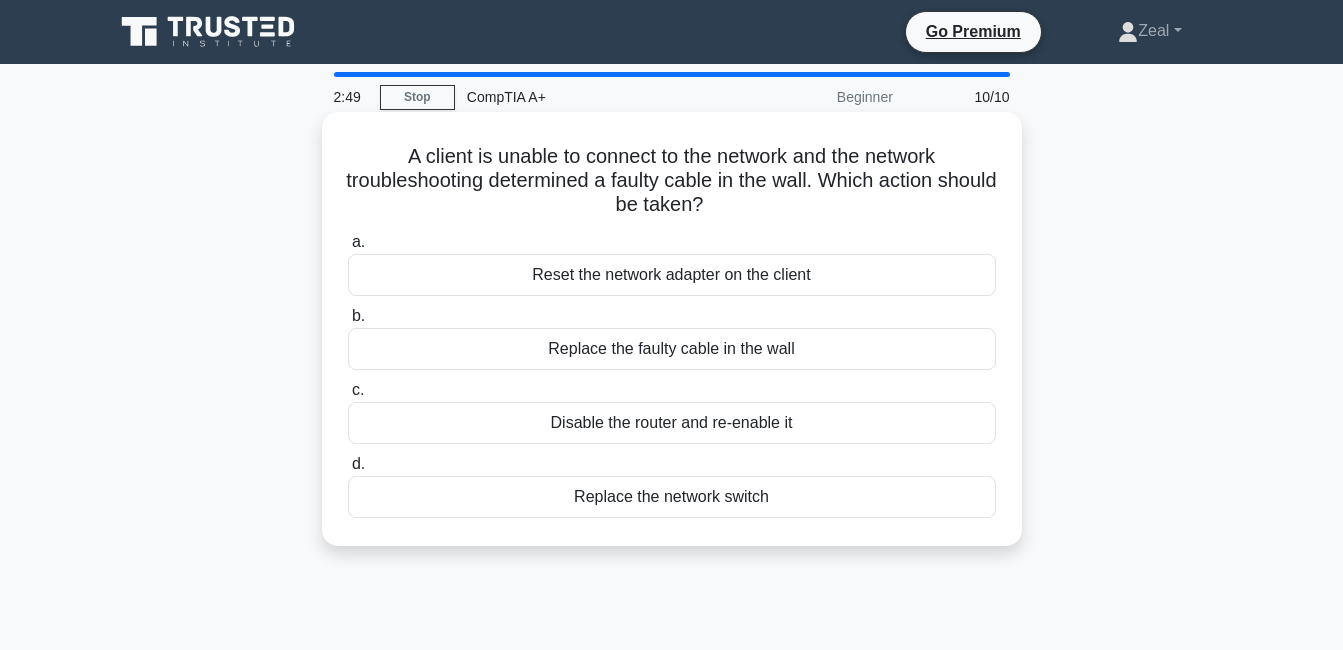click on "Replace the faulty cable in the wall" at bounding box center (672, 349) 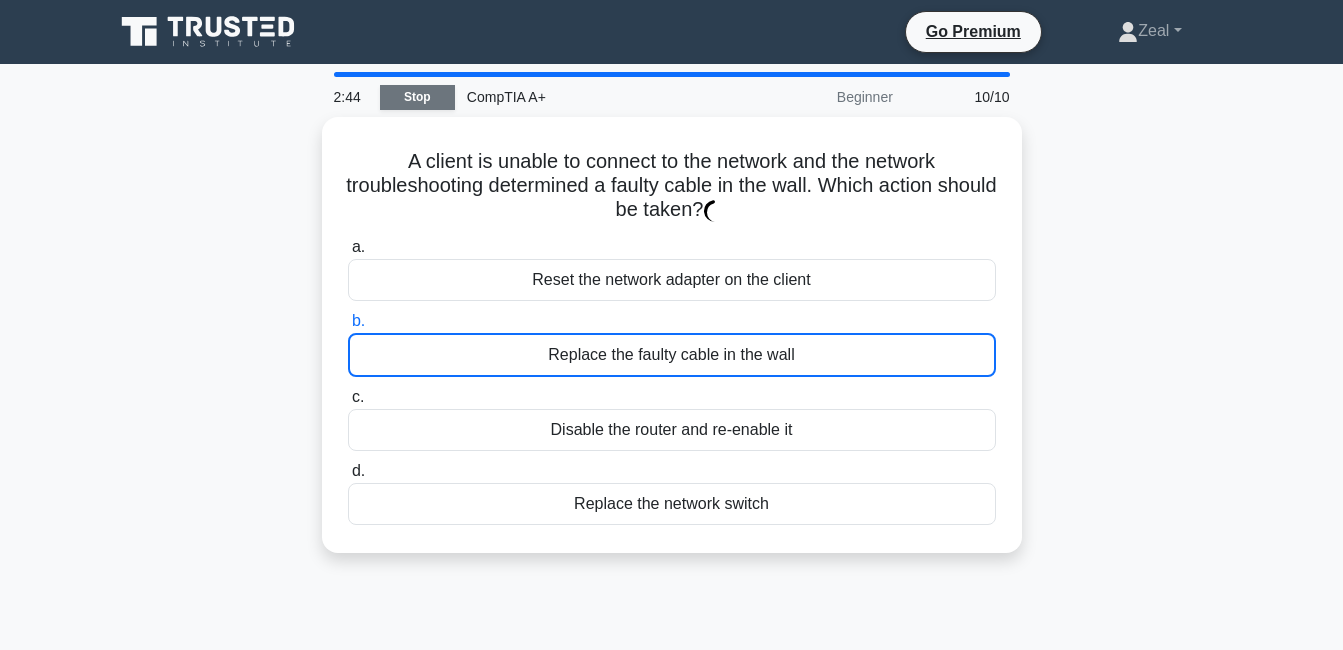 click on "Stop" at bounding box center [417, 97] 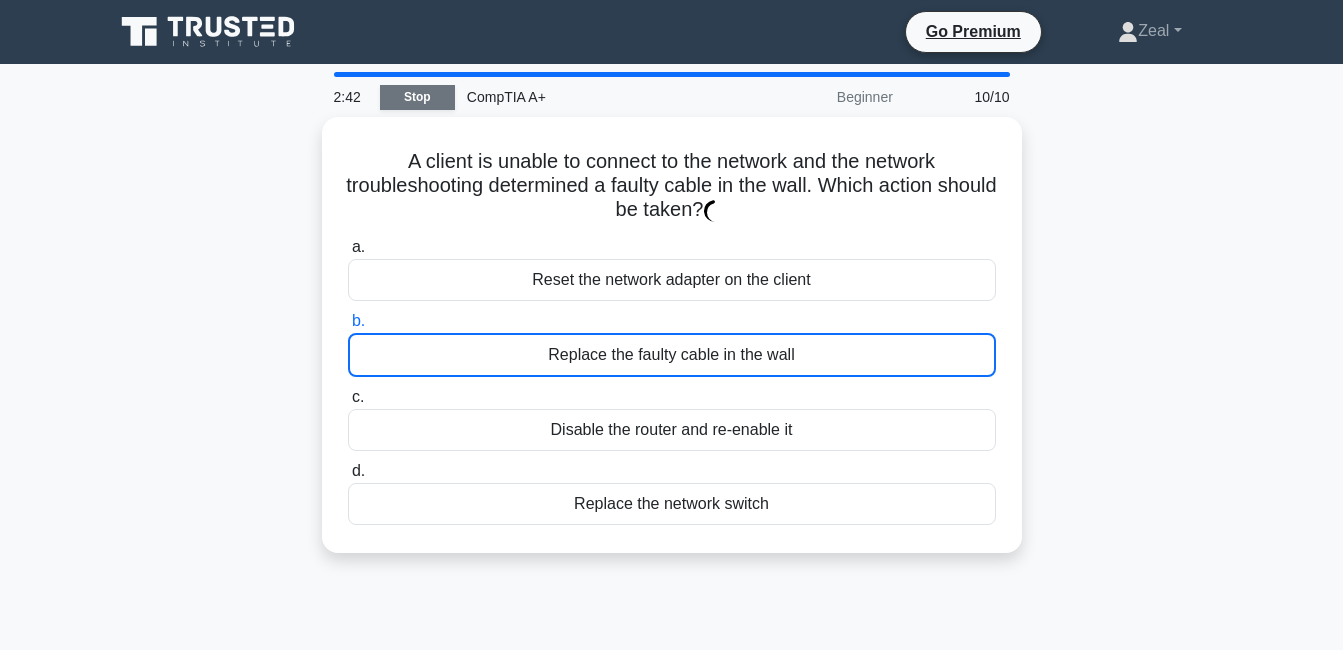 click on "Stop" at bounding box center [417, 97] 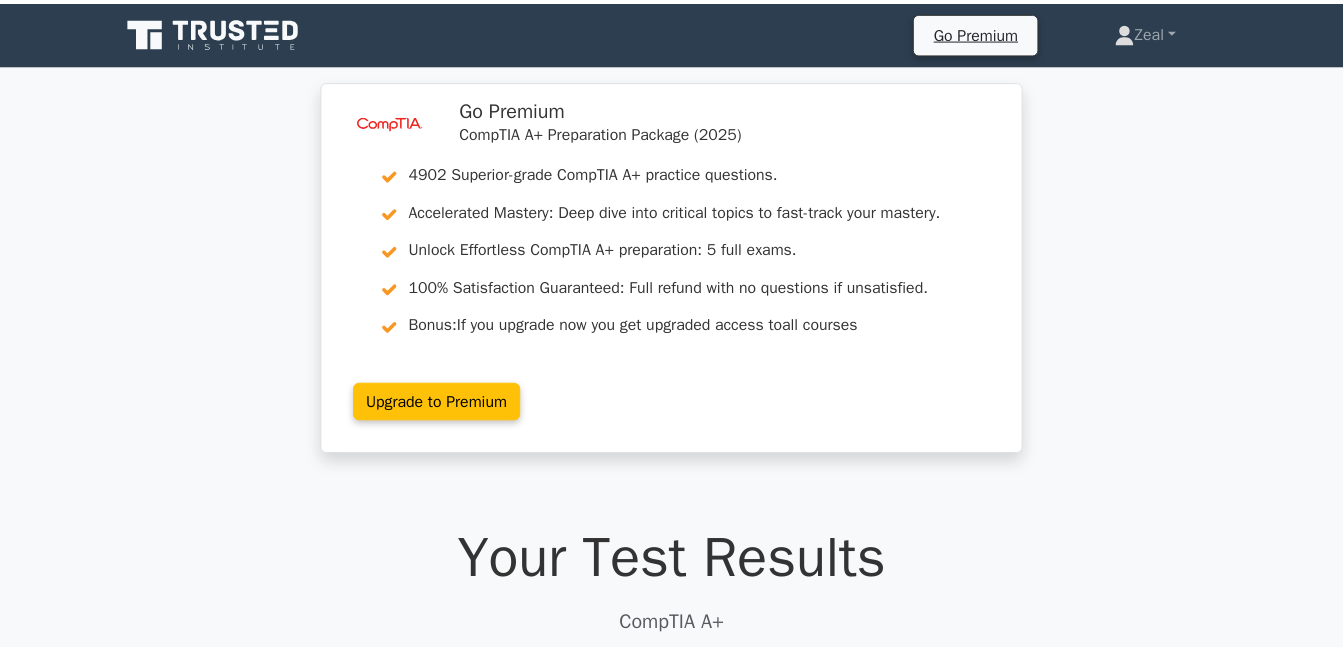 scroll, scrollTop: 640, scrollLeft: 0, axis: vertical 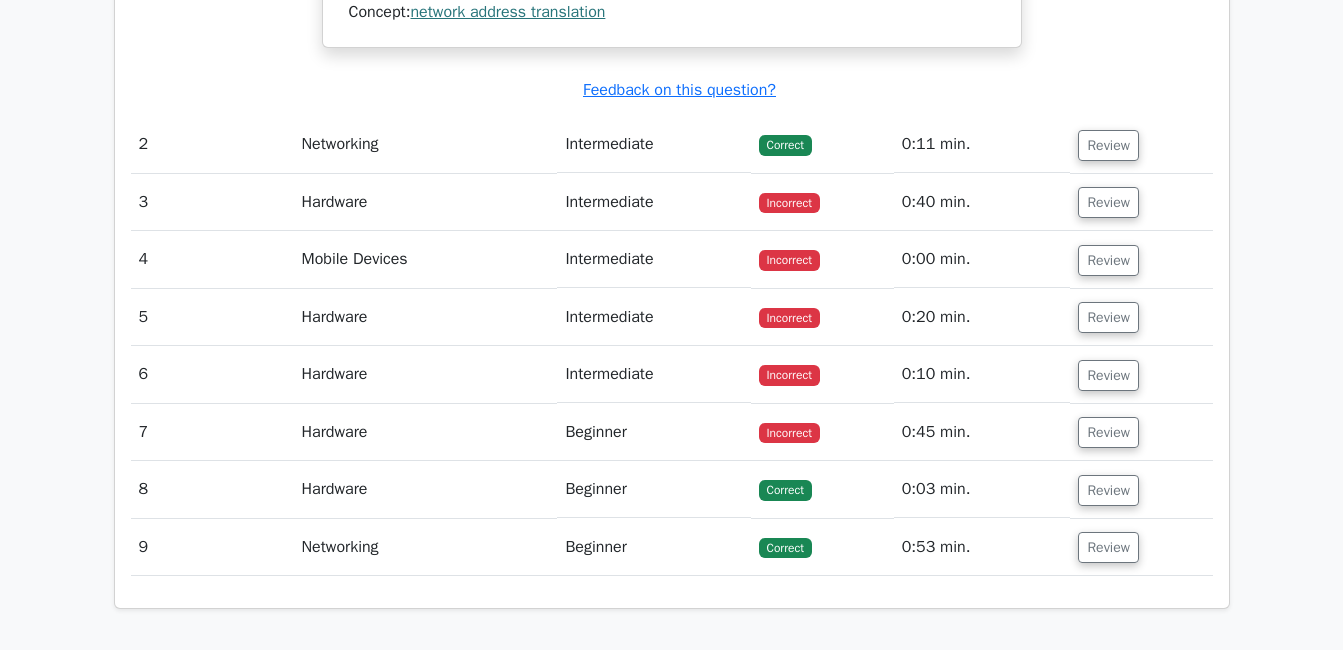 click on "Beginner" at bounding box center (653, 489) 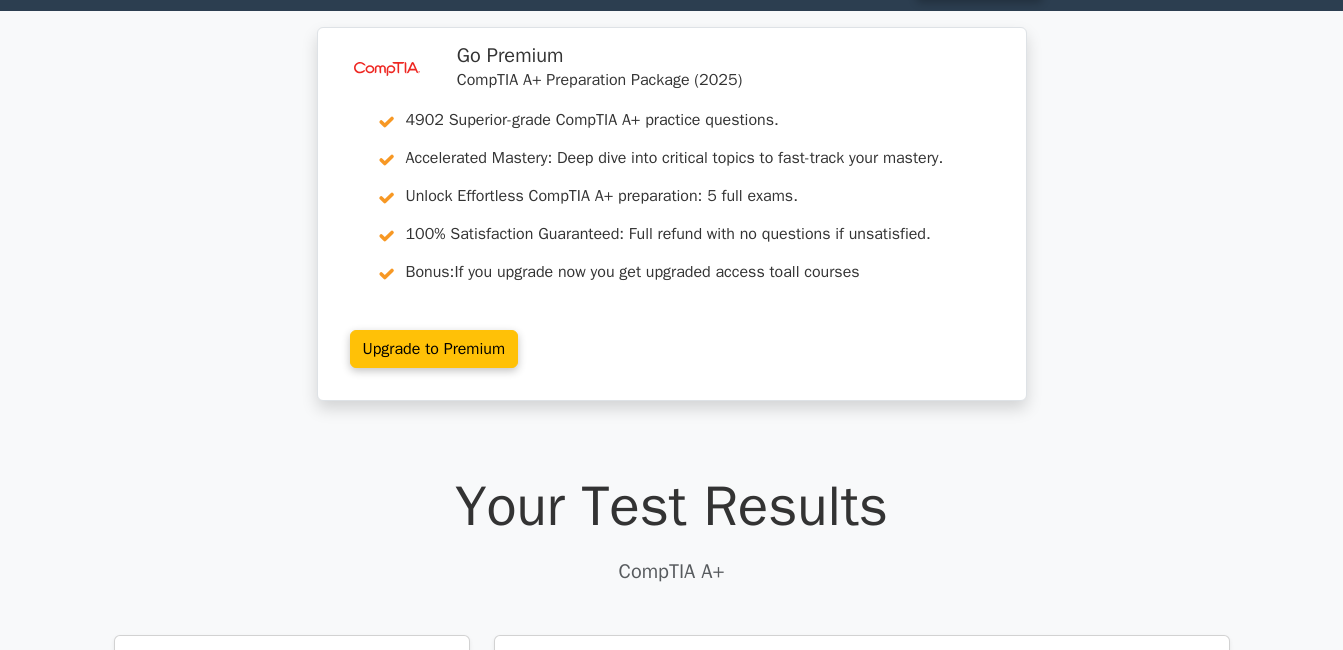 scroll, scrollTop: 0, scrollLeft: 0, axis: both 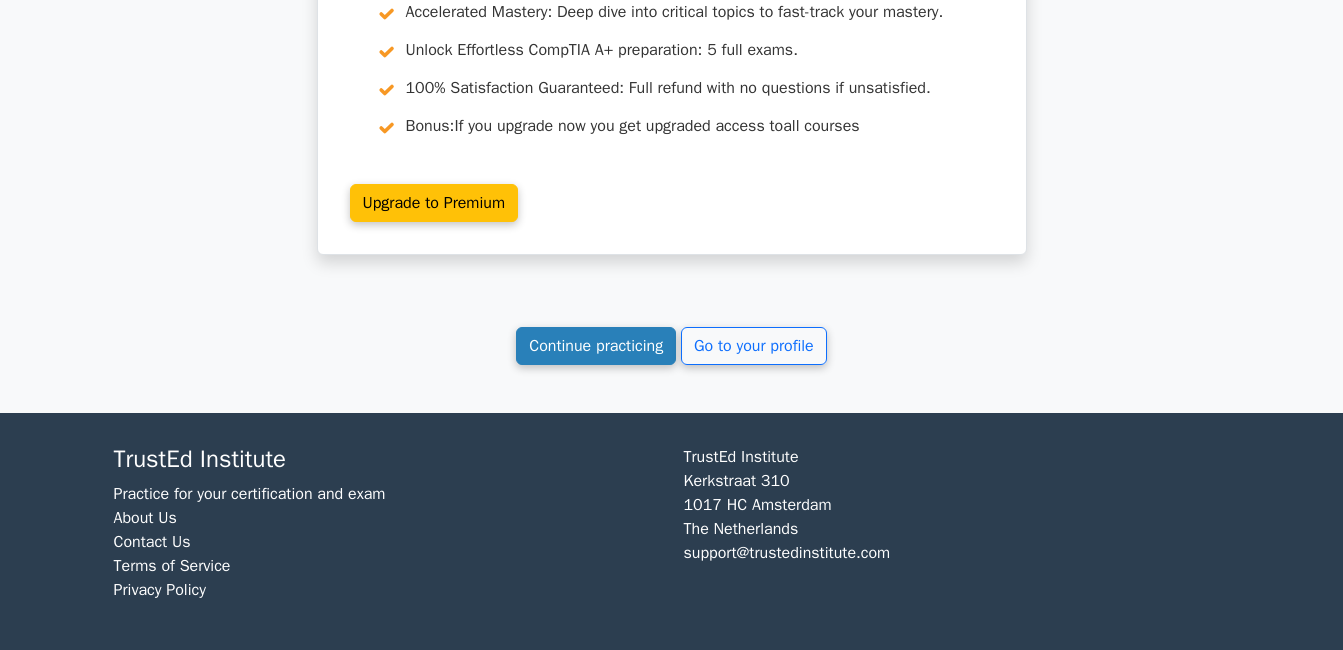 click on "Continue practicing" at bounding box center [596, 346] 